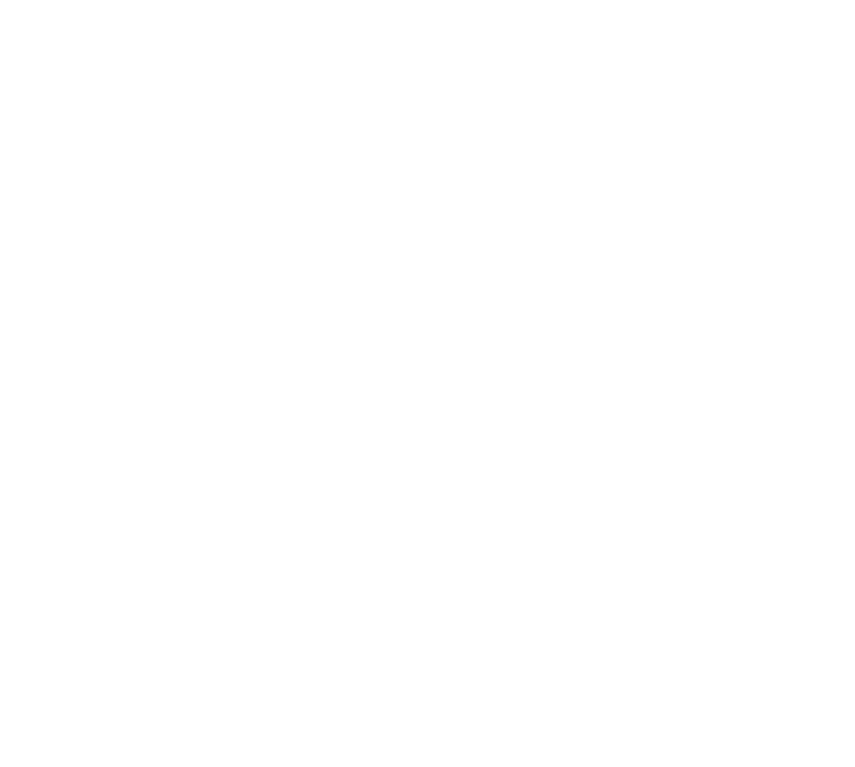 scroll, scrollTop: 0, scrollLeft: 0, axis: both 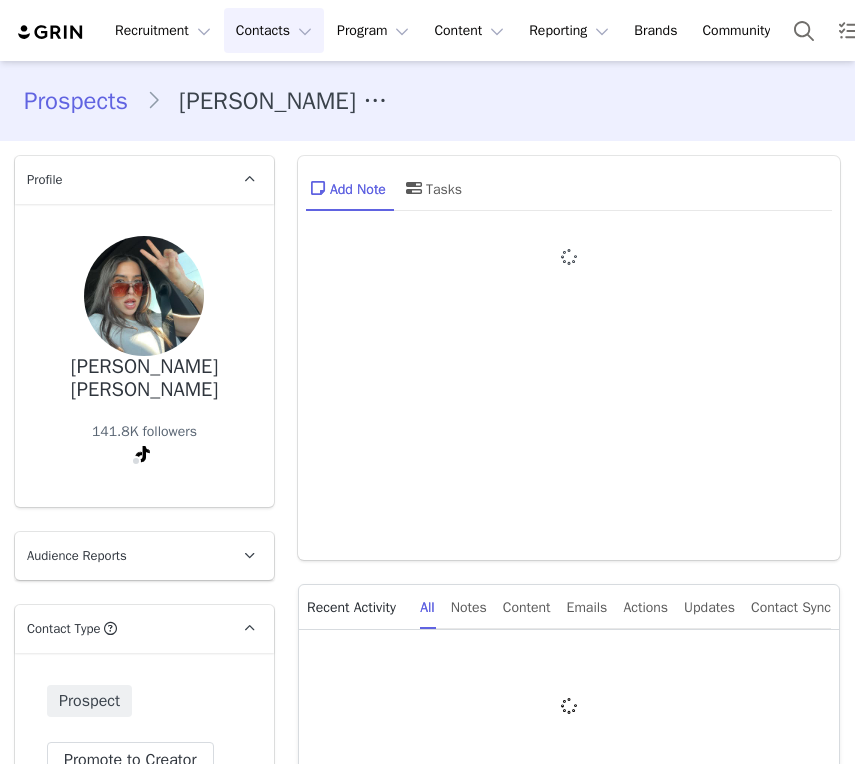 type on "+1 ([GEOGRAPHIC_DATA])" 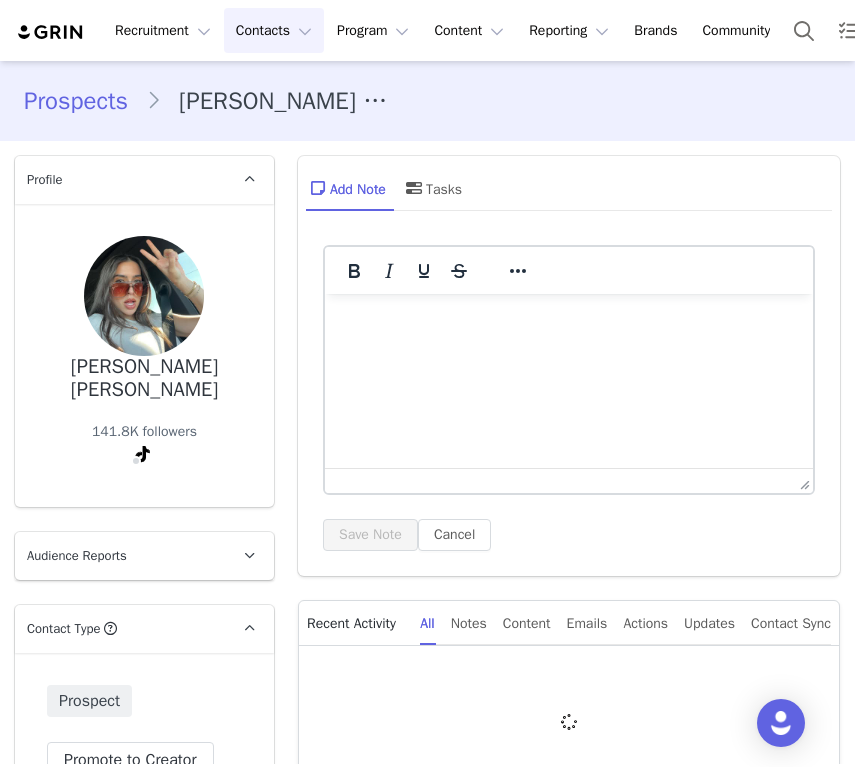 scroll, scrollTop: 0, scrollLeft: 0, axis: both 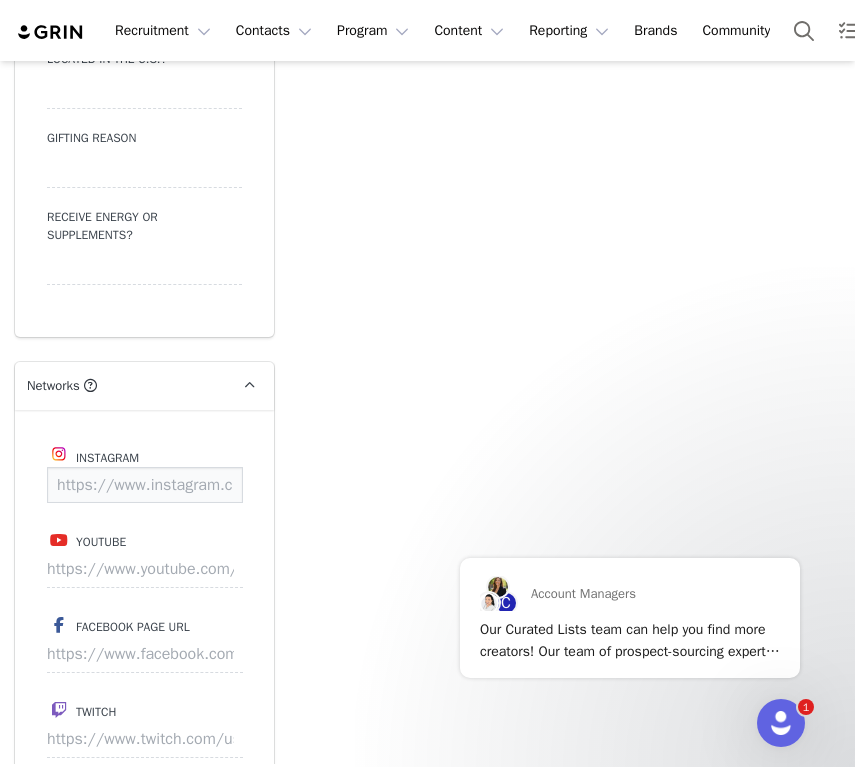 paste on "[URL][DOMAIN_NAME]" 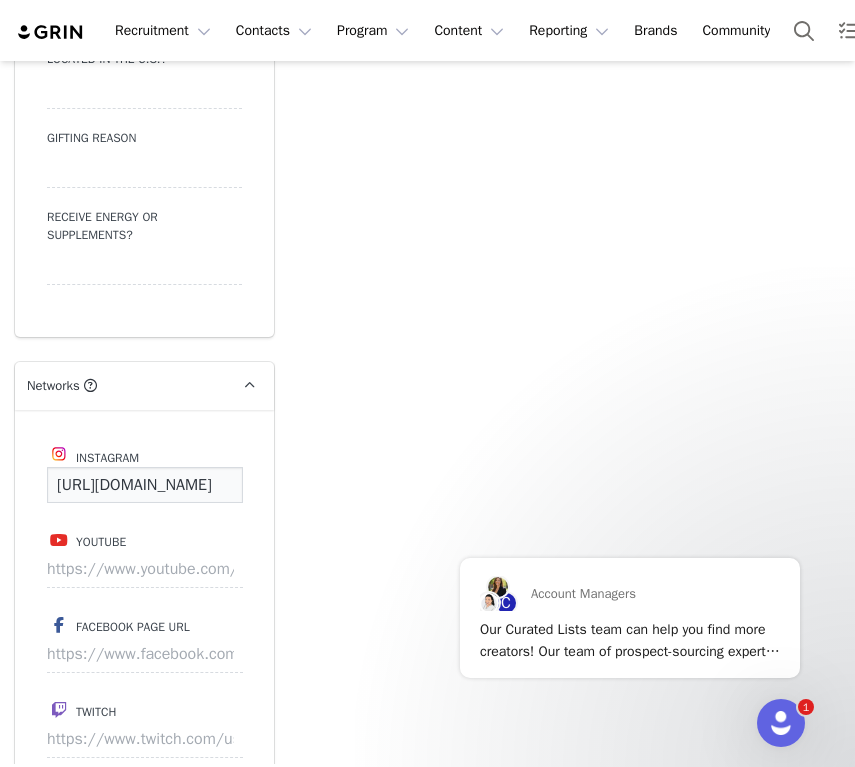 scroll, scrollTop: 0, scrollLeft: 185, axis: horizontal 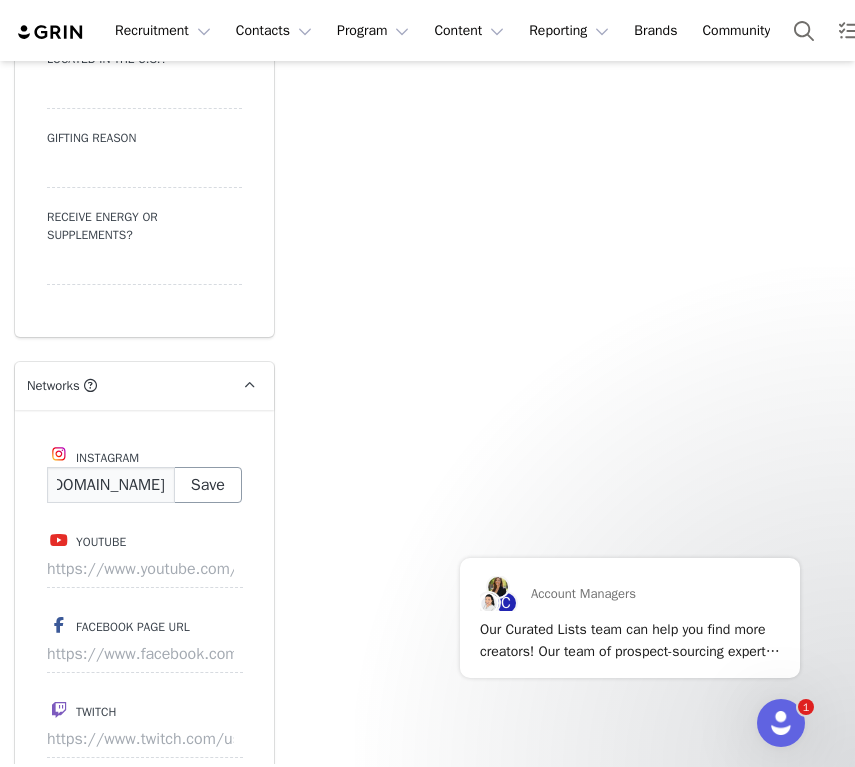 type on "[URL][DOMAIN_NAME]" 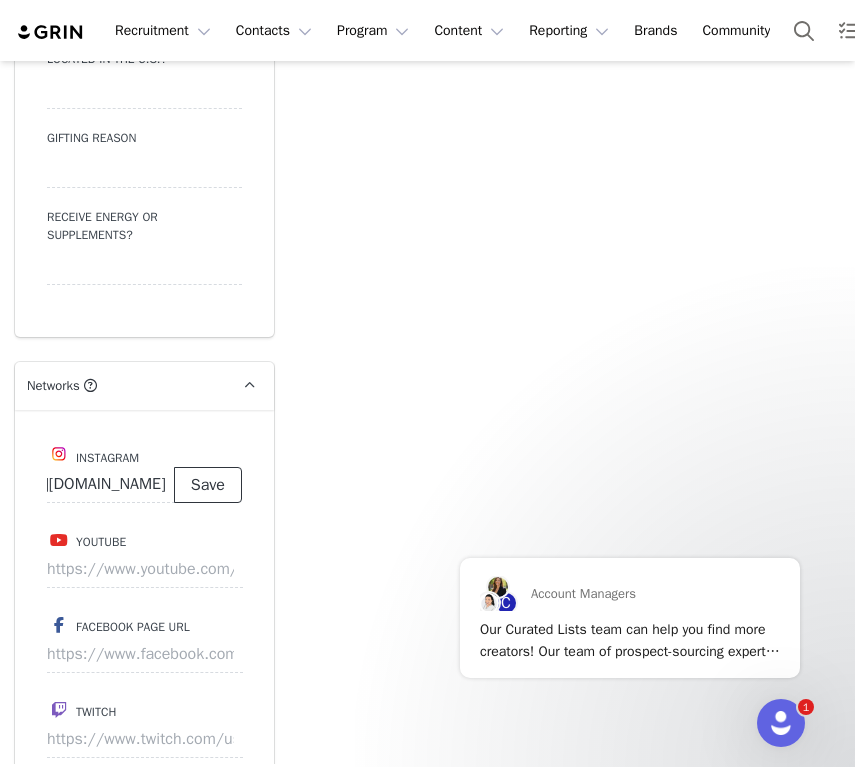 click on "Save" at bounding box center [208, 485] 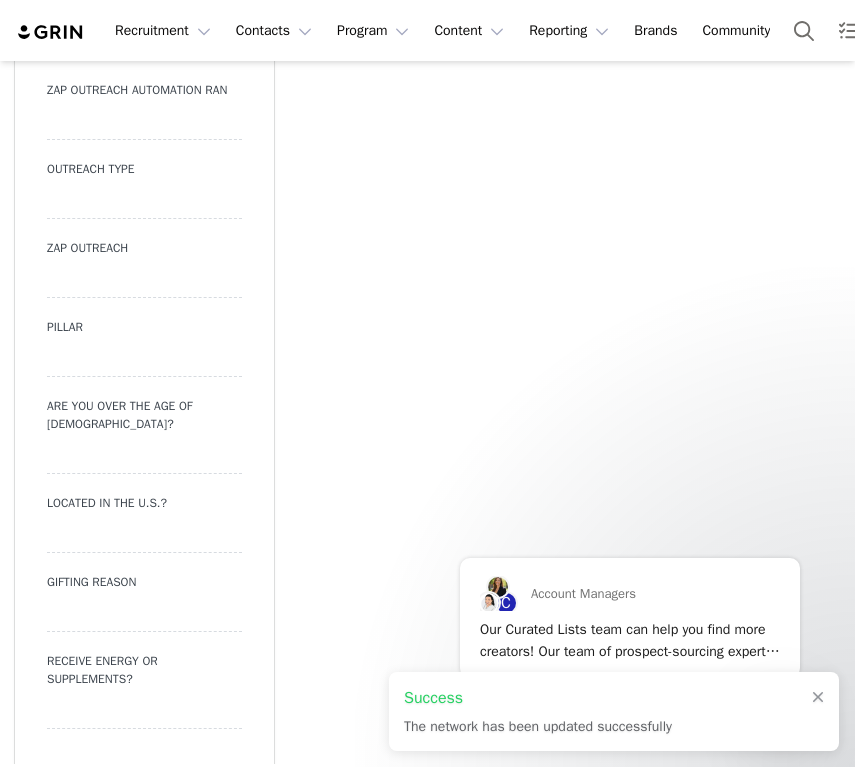 scroll, scrollTop: 2027, scrollLeft: 0, axis: vertical 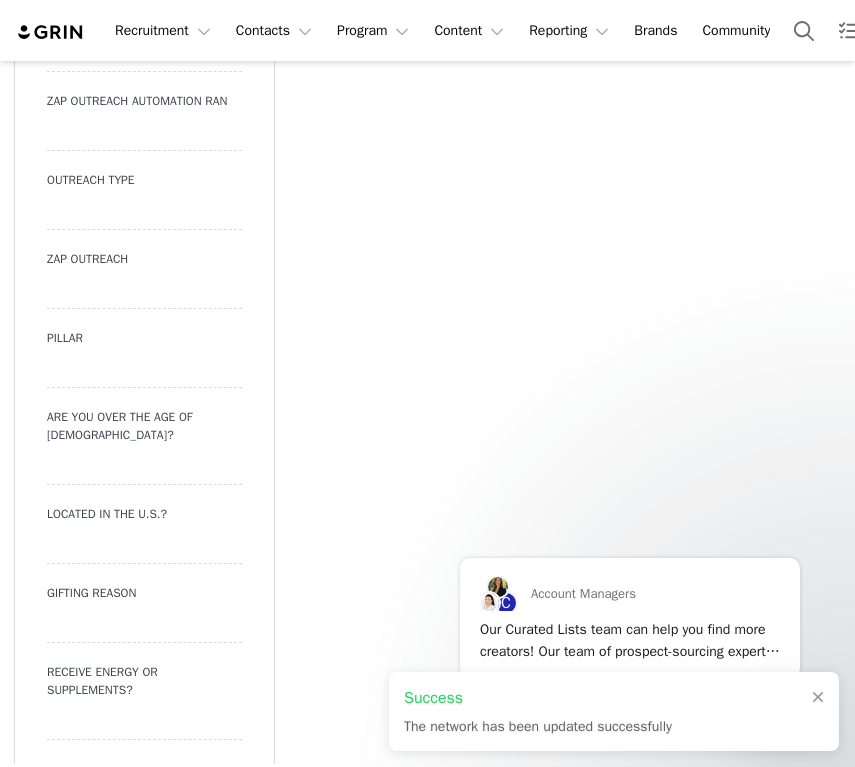click at bounding box center [144, 212] 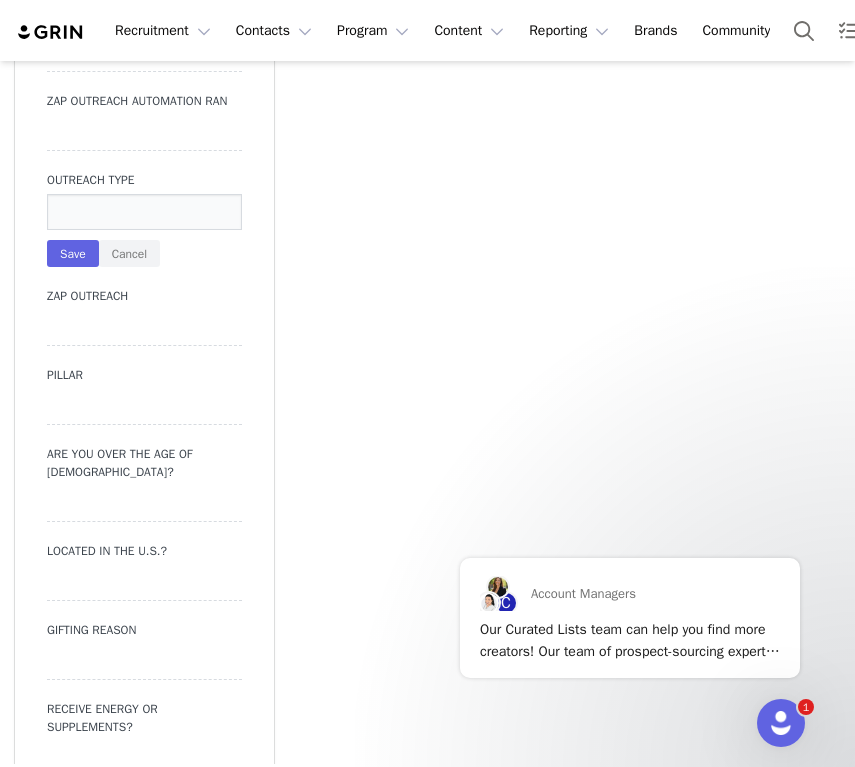 click at bounding box center [144, 212] 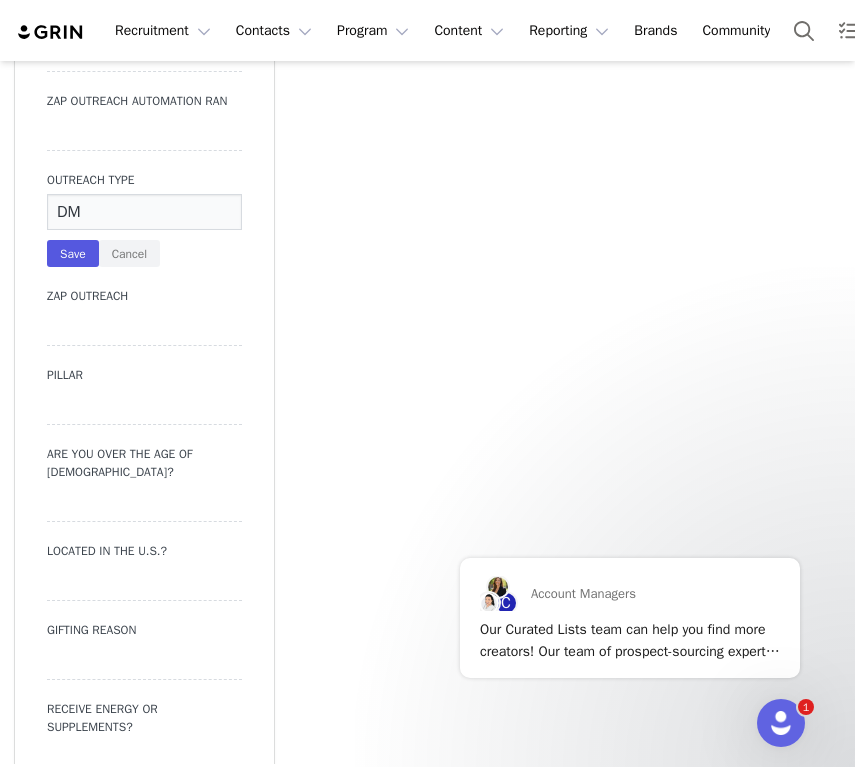 type on "DM" 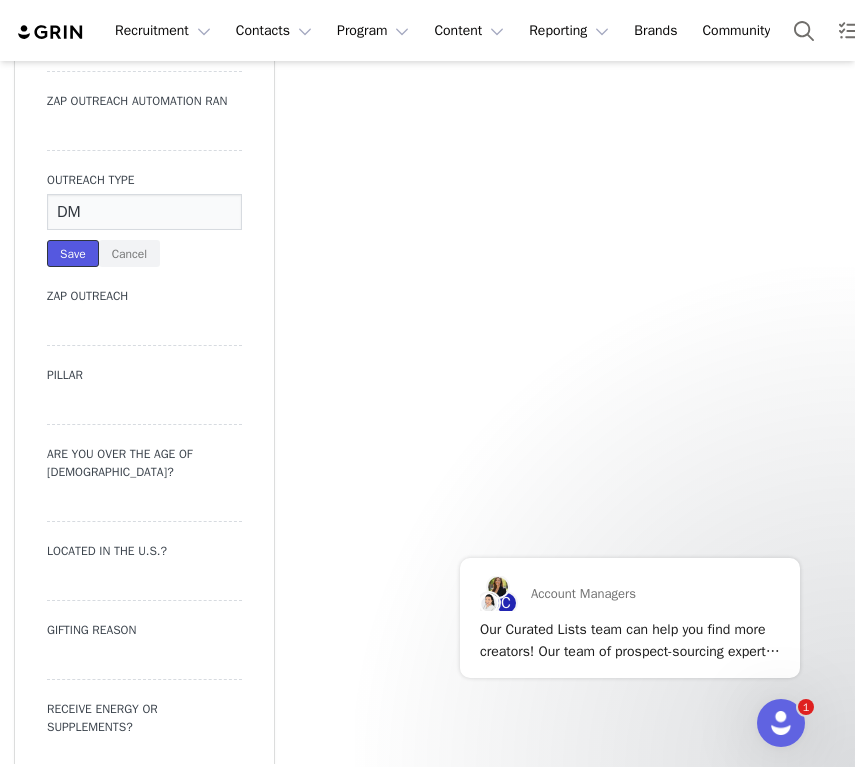 click on "Save" at bounding box center (73, 253) 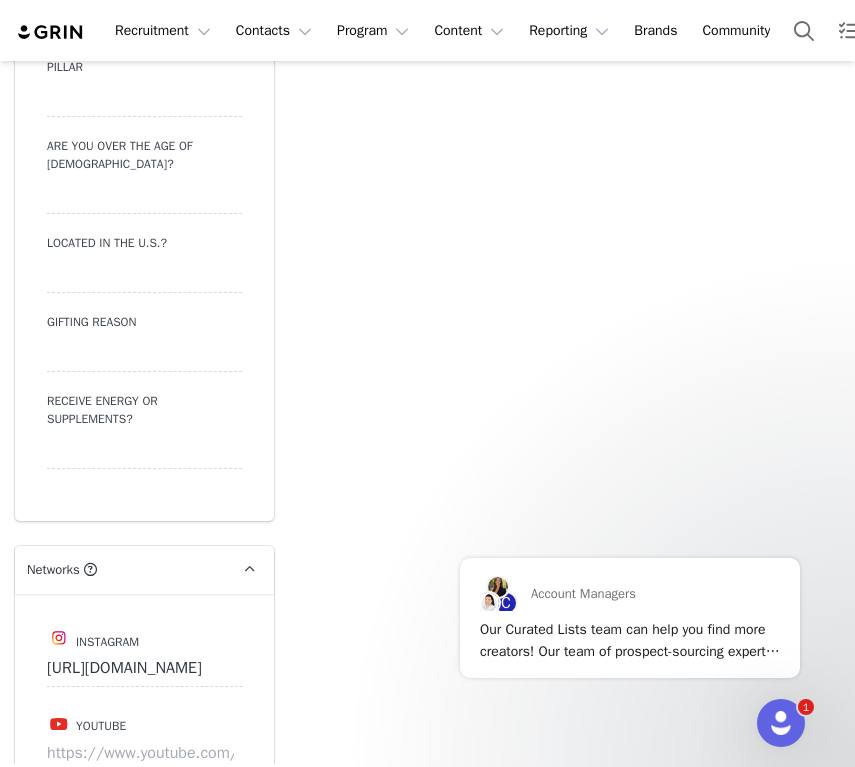 scroll, scrollTop: 2463, scrollLeft: 0, axis: vertical 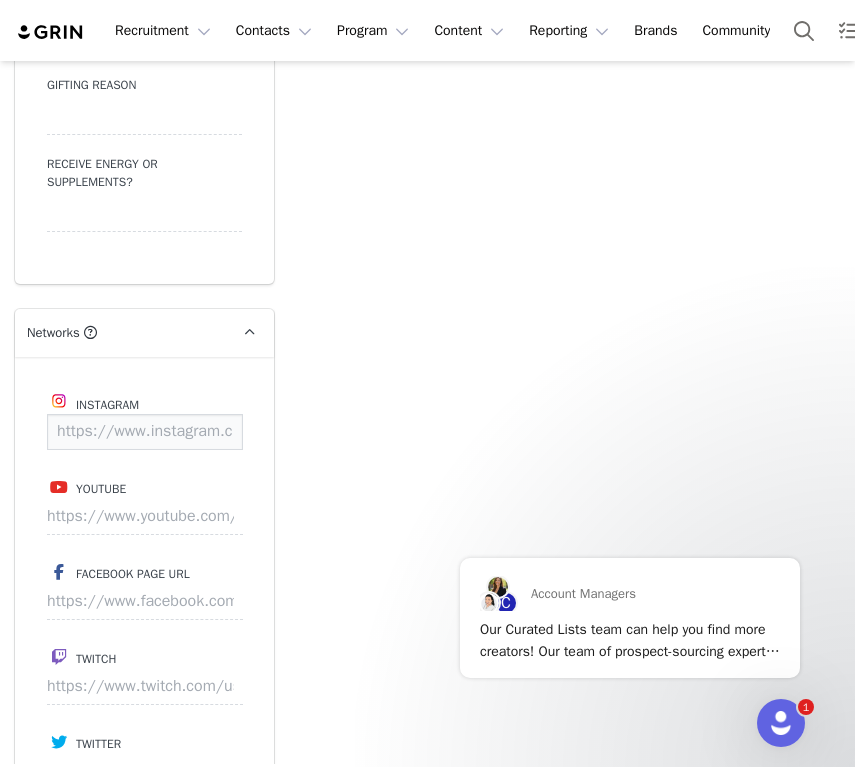 paste on "https://www.instagram.com/tiffbaira" 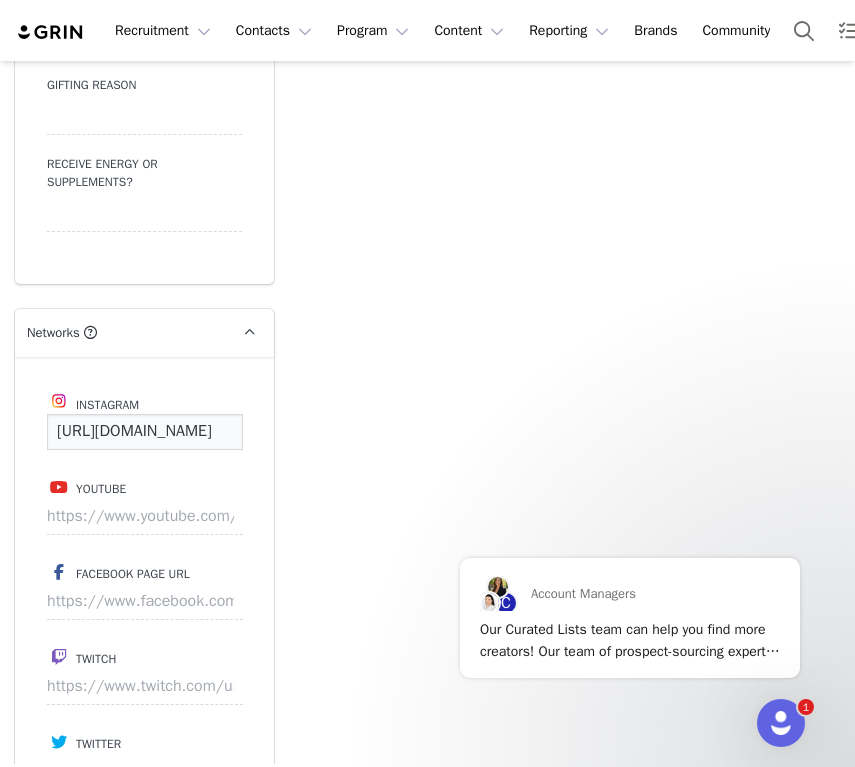 scroll, scrollTop: 0, scrollLeft: 151, axis: horizontal 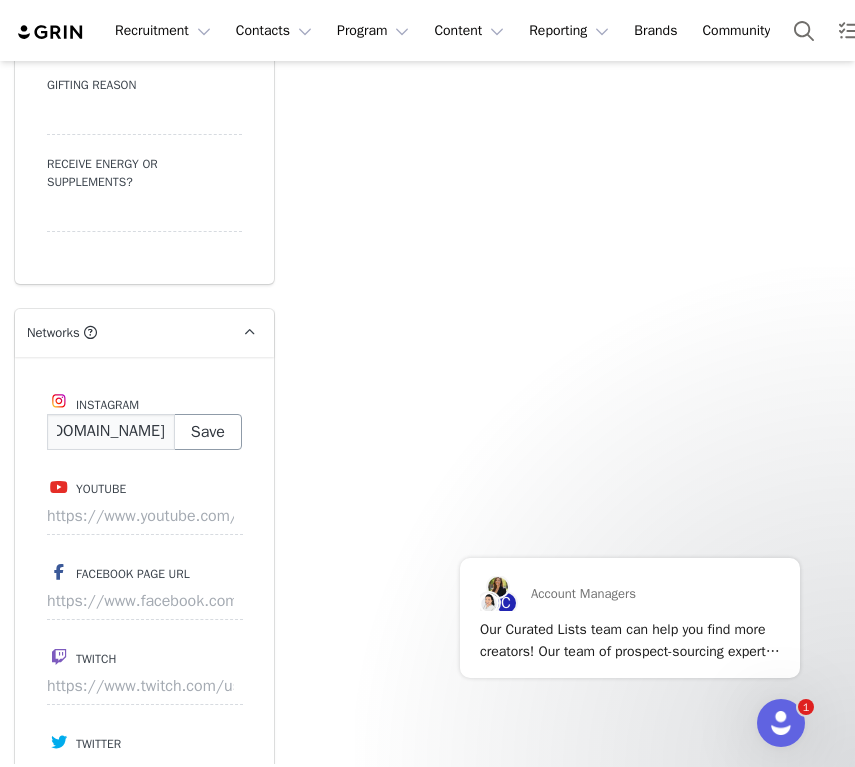 type on "https://www.instagram.com/tiffbaira" 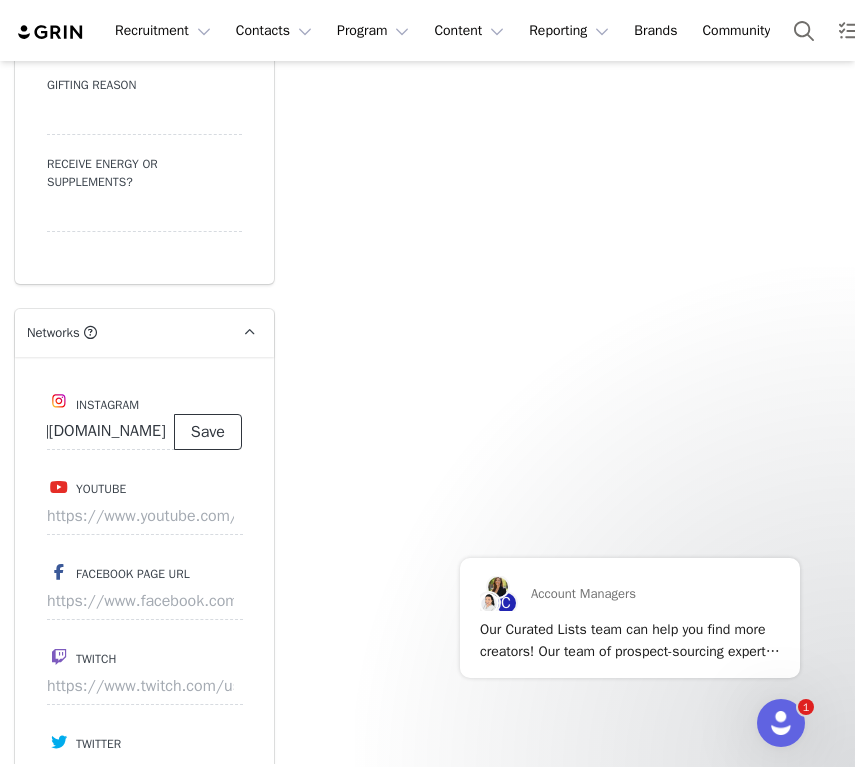 scroll, scrollTop: 0, scrollLeft: 0, axis: both 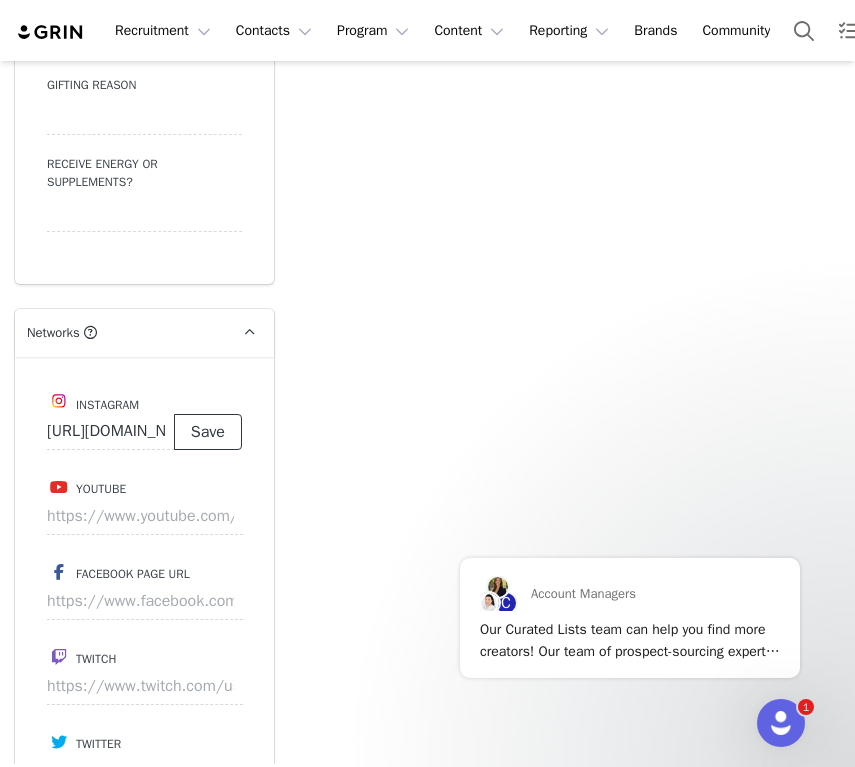 click on "Save" at bounding box center [208, 432] 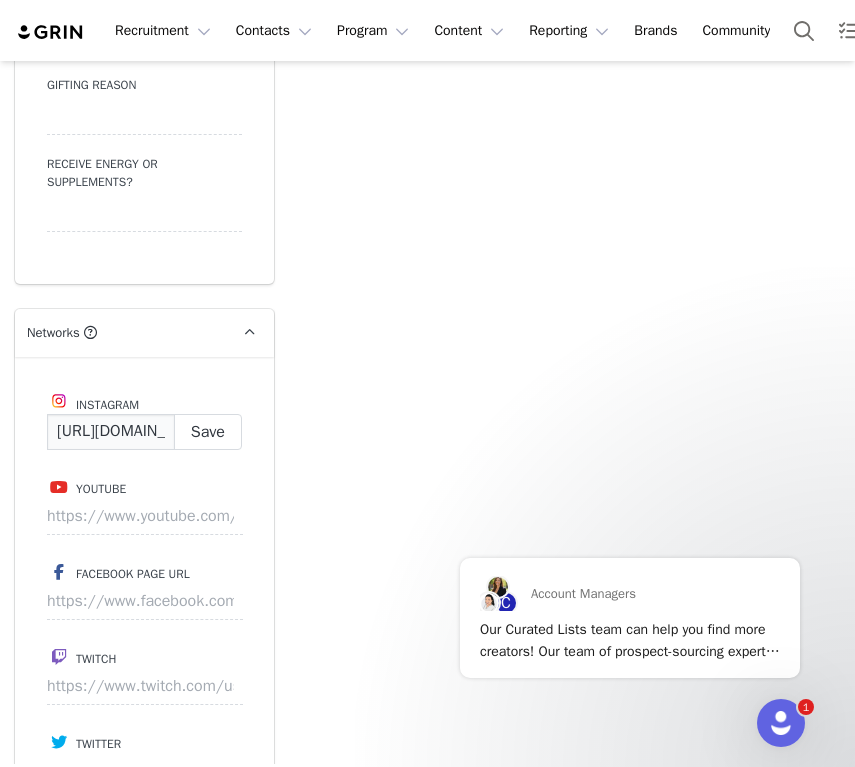 click on "https://www.instagram.com/tiffbaira" at bounding box center [111, 432] 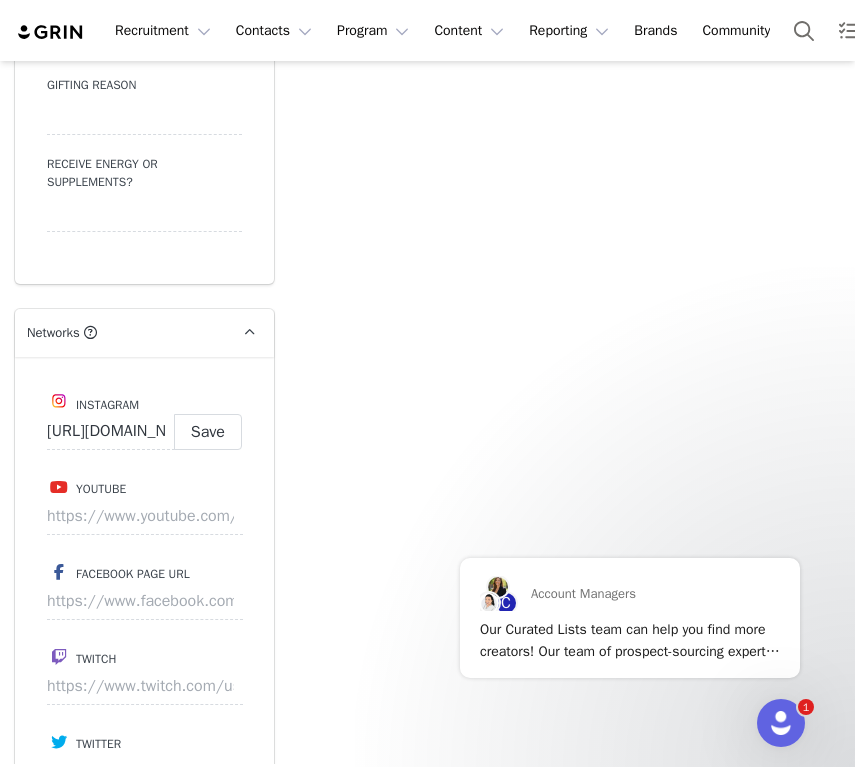 click on "Add Note   Tasks  System Font 12pt To open the popup, press Shift+Enter To open the popup, press Shift+Enter To open the popup, press Shift+Enter To open the popup, press Shift+Enter Save Note Cancel Recent Activity All Notes Content Emails Actions Updates Contact Sync ⁨ TikTok ⁩ was updated by ⁨ Lucija Tot ⁩. Jul 10, 2025, 5:53 PM ⁨ TikTok ⁩ was updated by ⁨ Lucija Tot ⁩. Jul 10, 2025, 5:52 PM Show more" at bounding box center (569, -212) 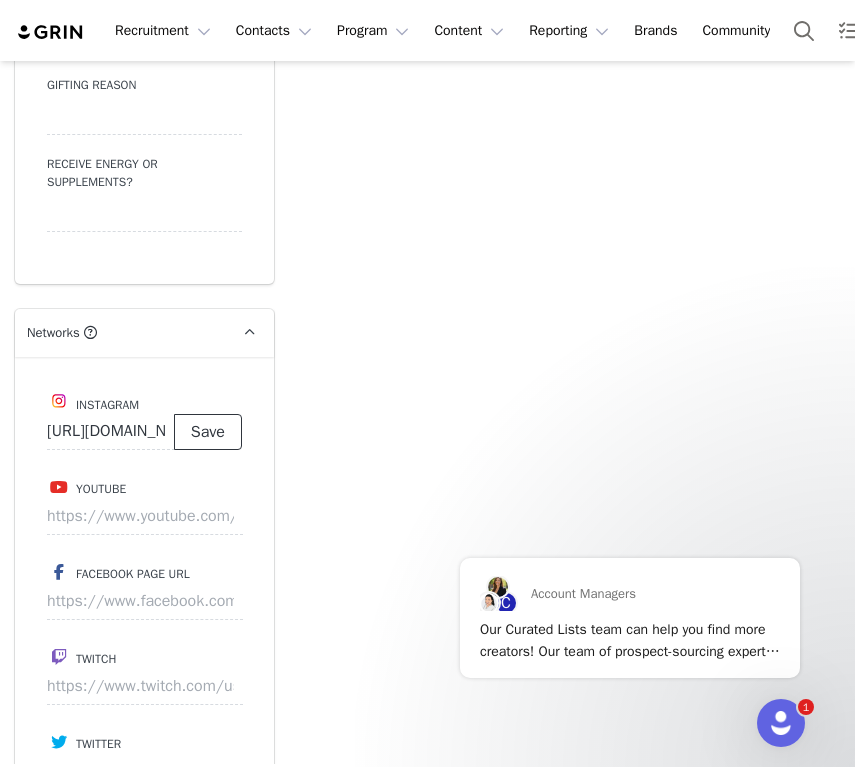 click on "Save" at bounding box center (208, 432) 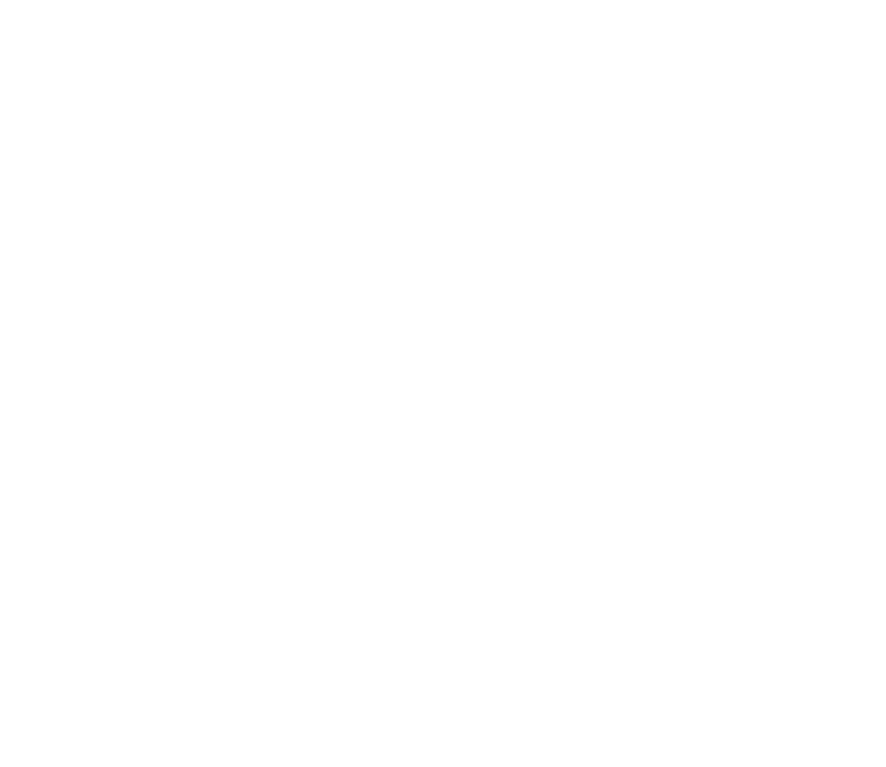 scroll, scrollTop: 0, scrollLeft: 0, axis: both 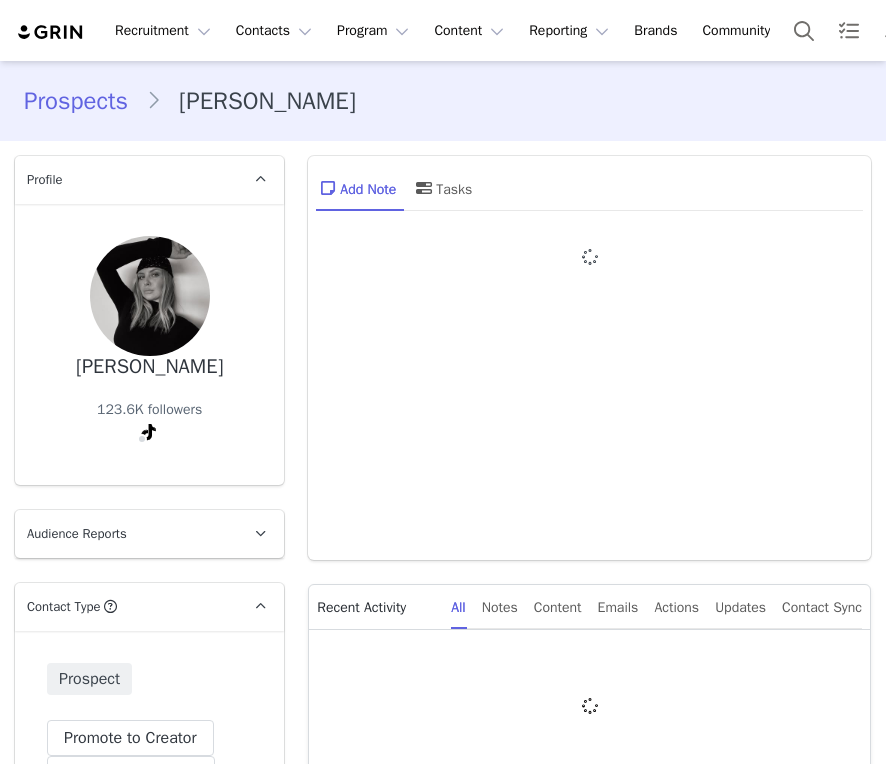 type on "+1 ([GEOGRAPHIC_DATA])" 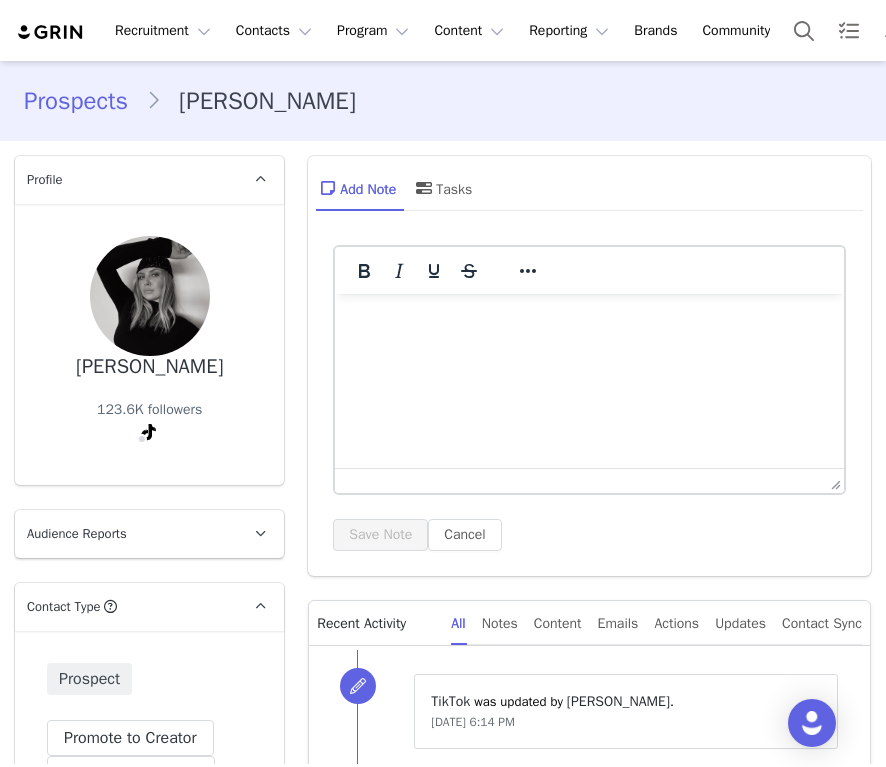 scroll, scrollTop: 0, scrollLeft: 0, axis: both 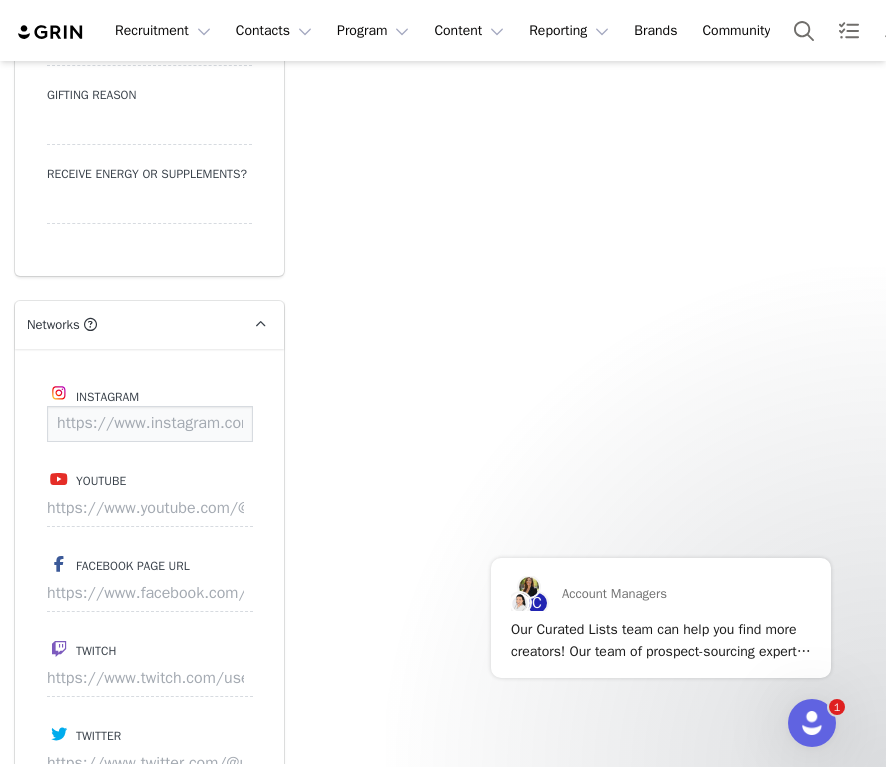 paste on "https://www.instagram.com/laurenkawano/reels/" 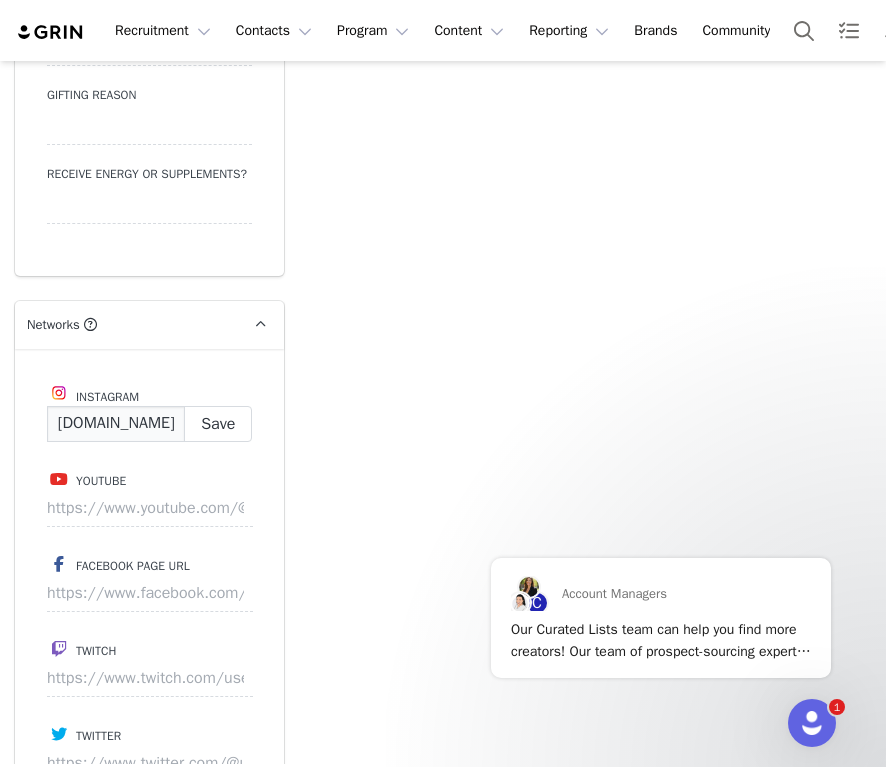 scroll, scrollTop: 0, scrollLeft: 189, axis: horizontal 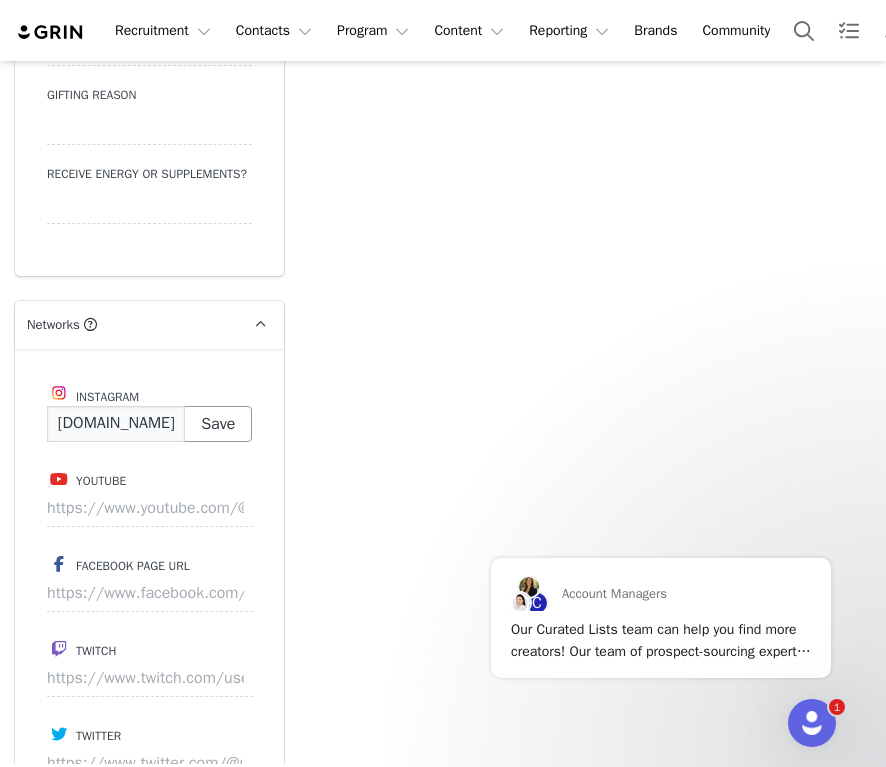 type on "https://www.instagram.com/laurenkawano/" 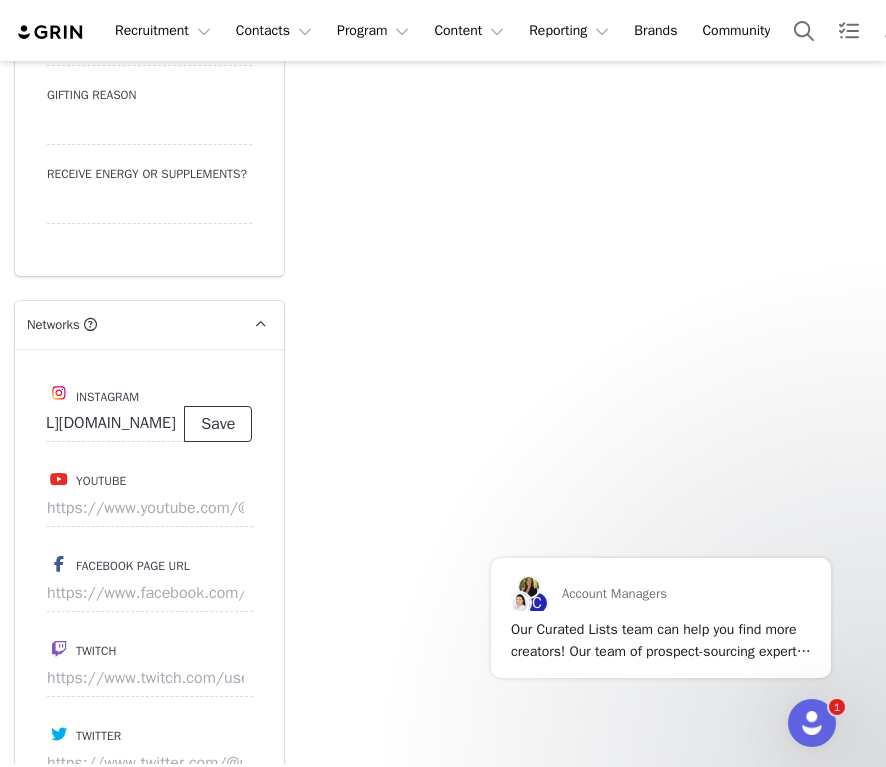 click on "Save" at bounding box center [218, 424] 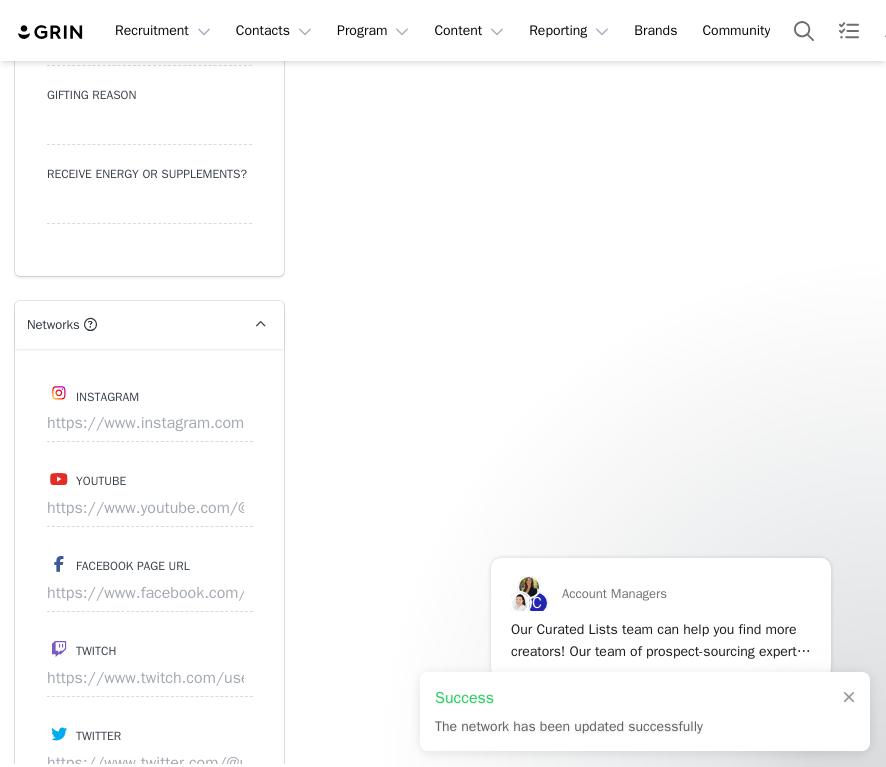 type on "https://www.instagram.com/laurenkawano" 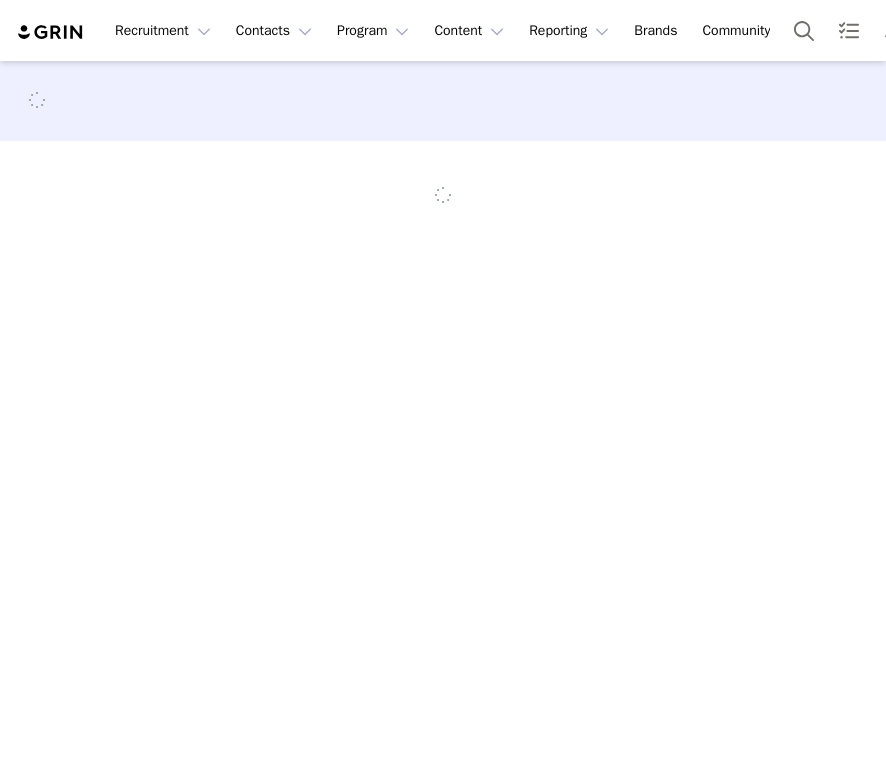 scroll, scrollTop: 0, scrollLeft: 0, axis: both 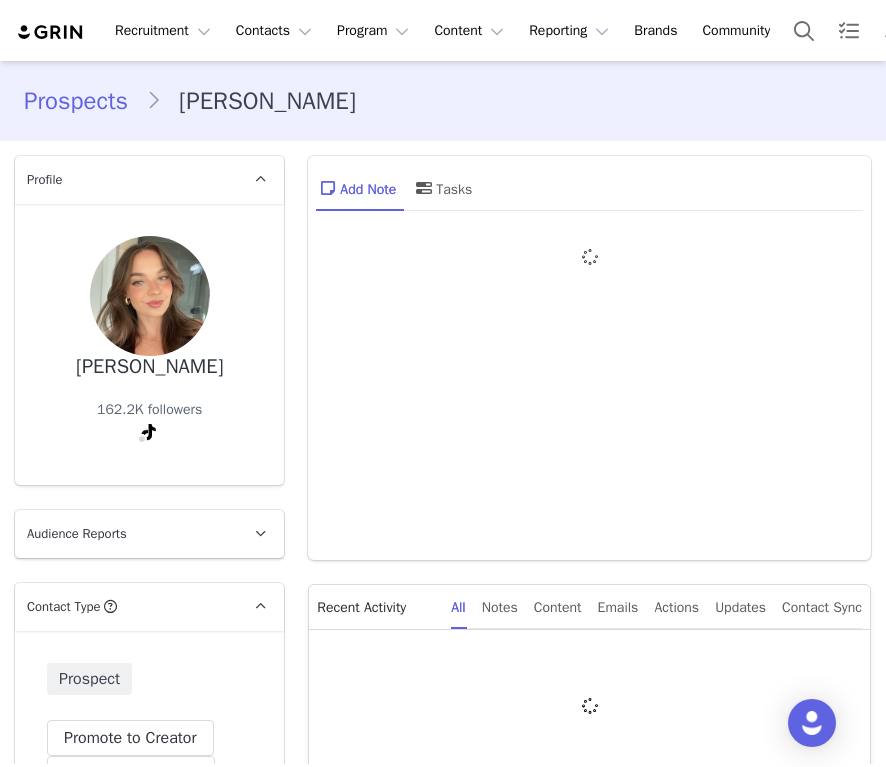 type on "+1 ([GEOGRAPHIC_DATA])" 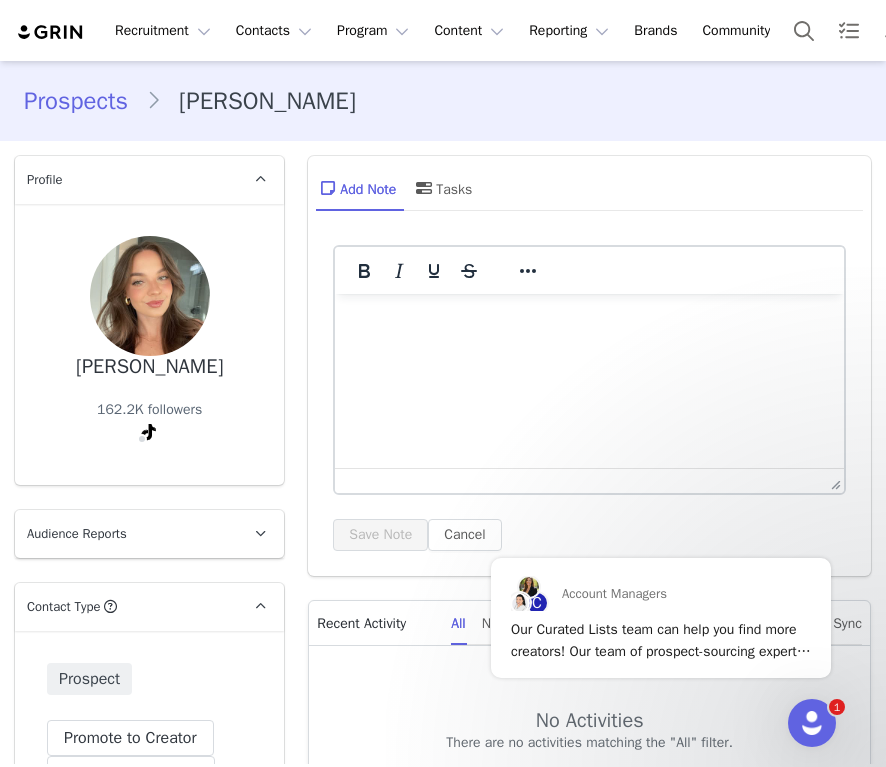 scroll, scrollTop: 0, scrollLeft: 0, axis: both 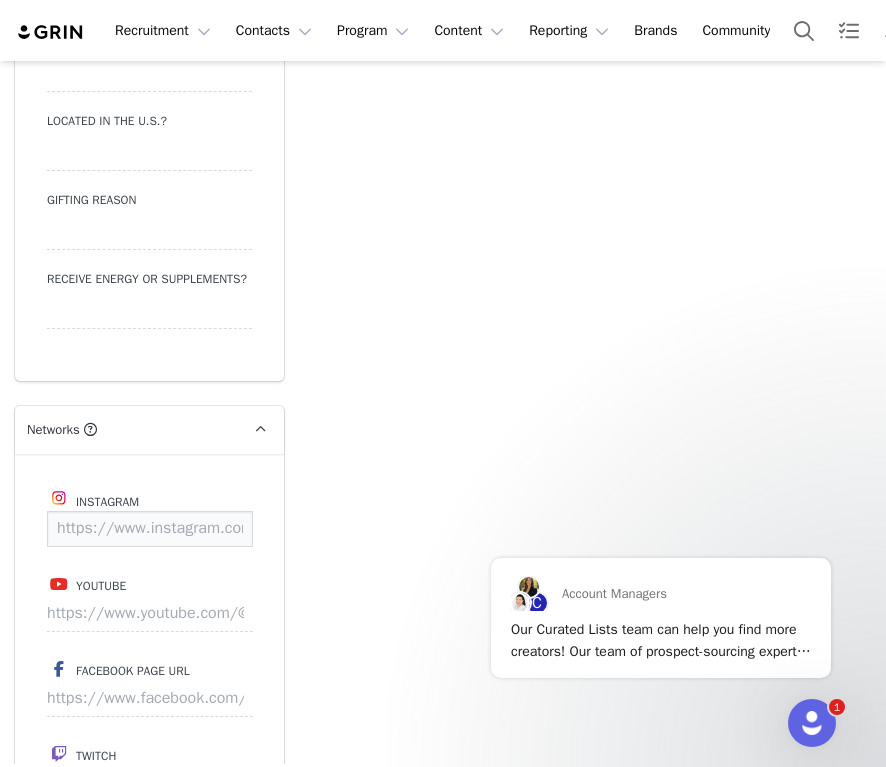 paste on "https://www.instagram.com/themaddiecahill" 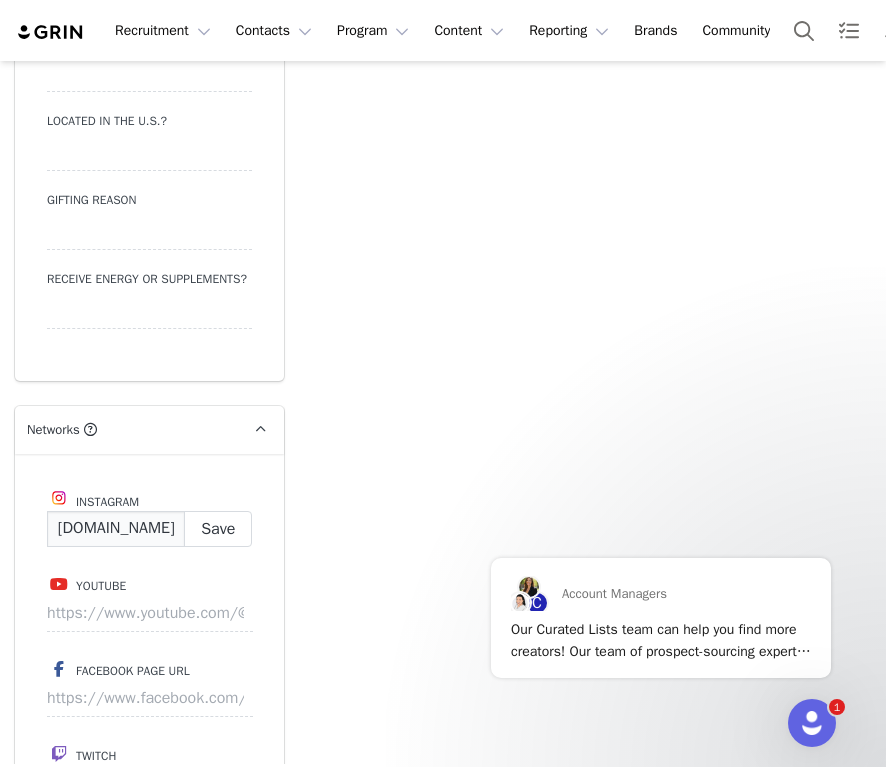 scroll, scrollTop: 0, scrollLeft: 204, axis: horizontal 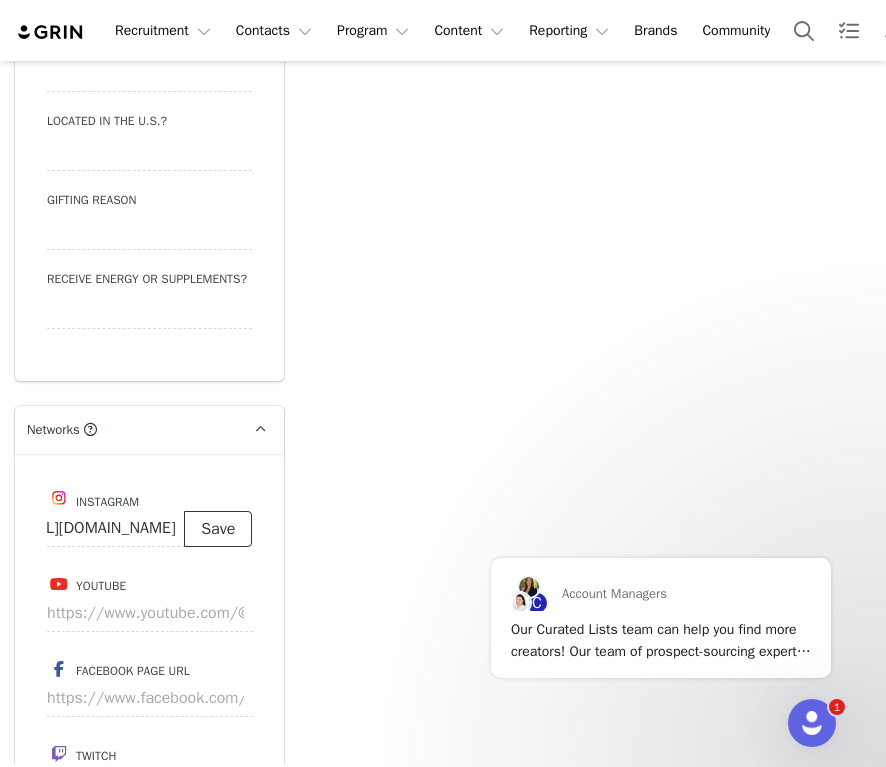 click on "Save" at bounding box center [218, 529] 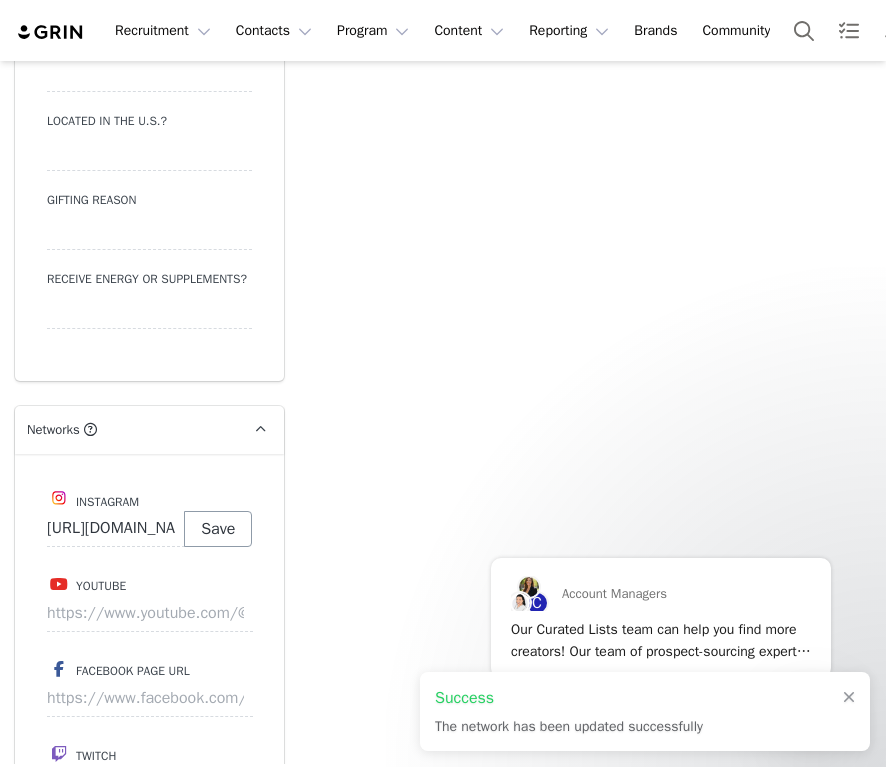 type on "https://www.instagram.com/themaddiecahill" 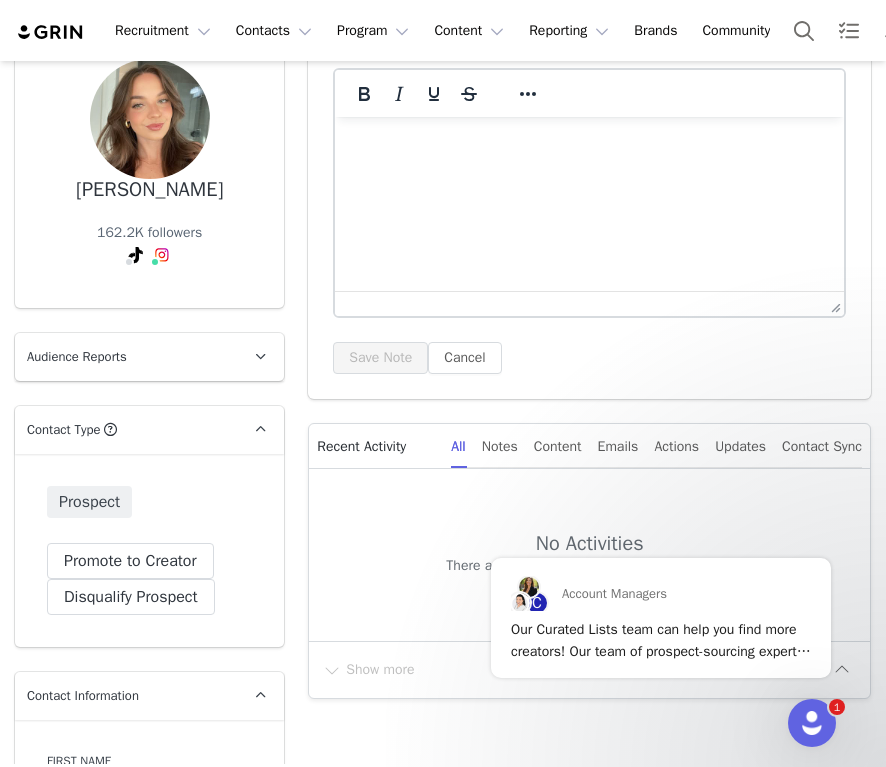 scroll, scrollTop: 0, scrollLeft: 0, axis: both 